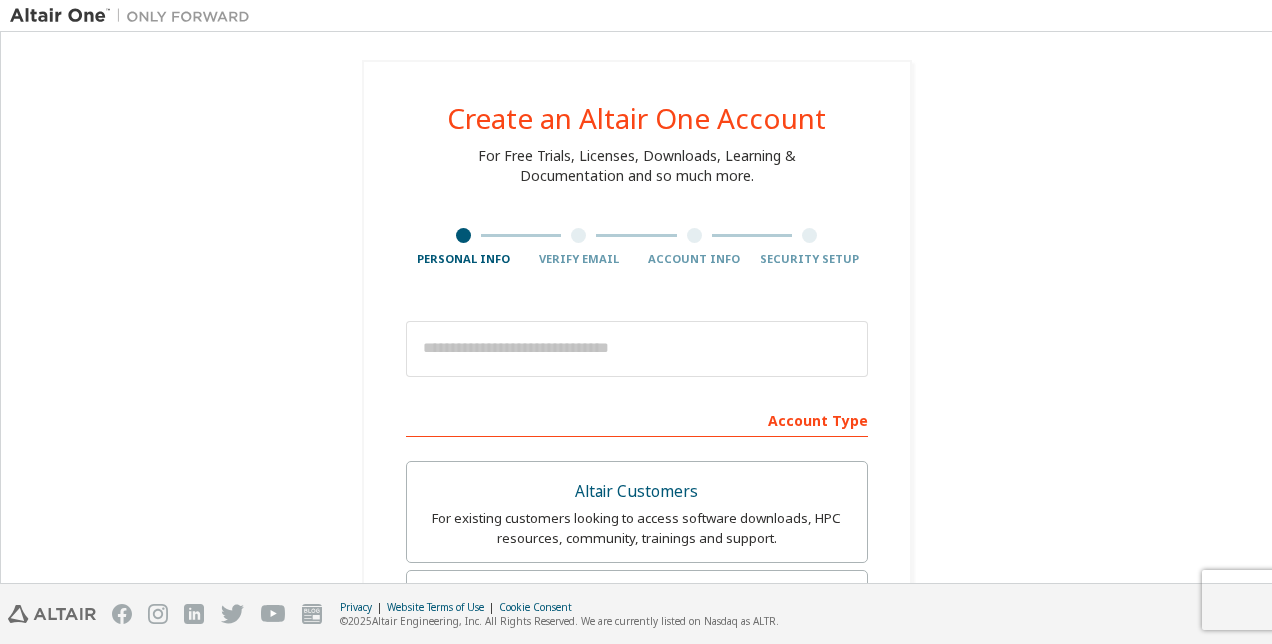scroll, scrollTop: 0, scrollLeft: 0, axis: both 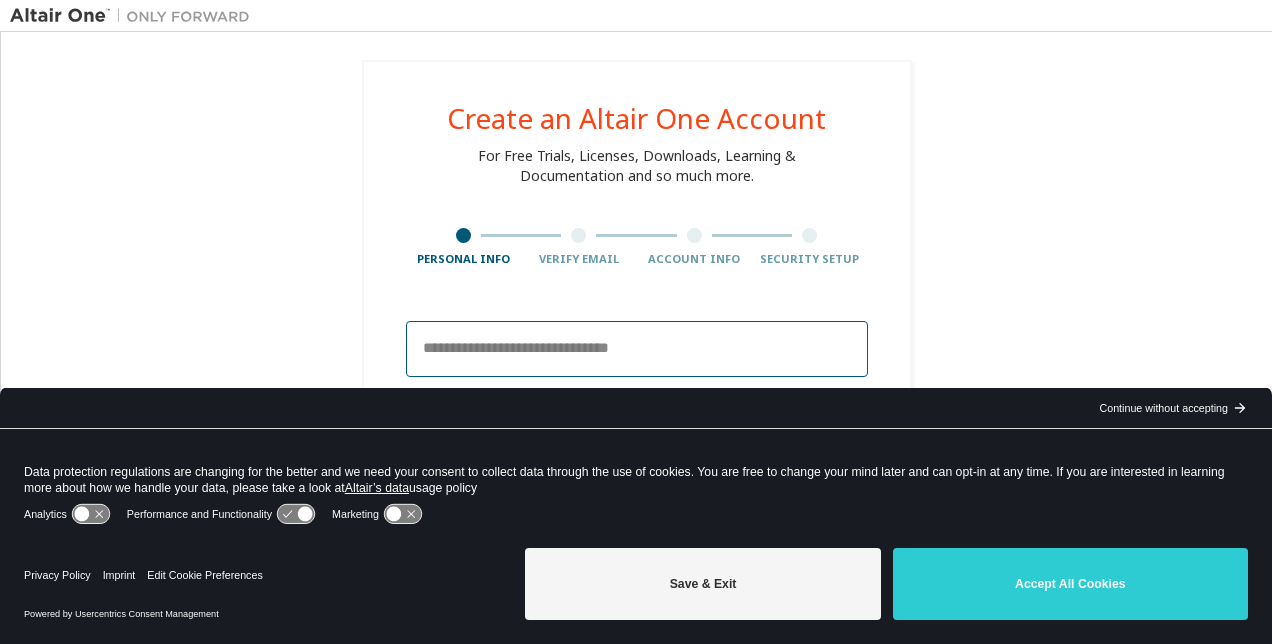click at bounding box center [637, 349] 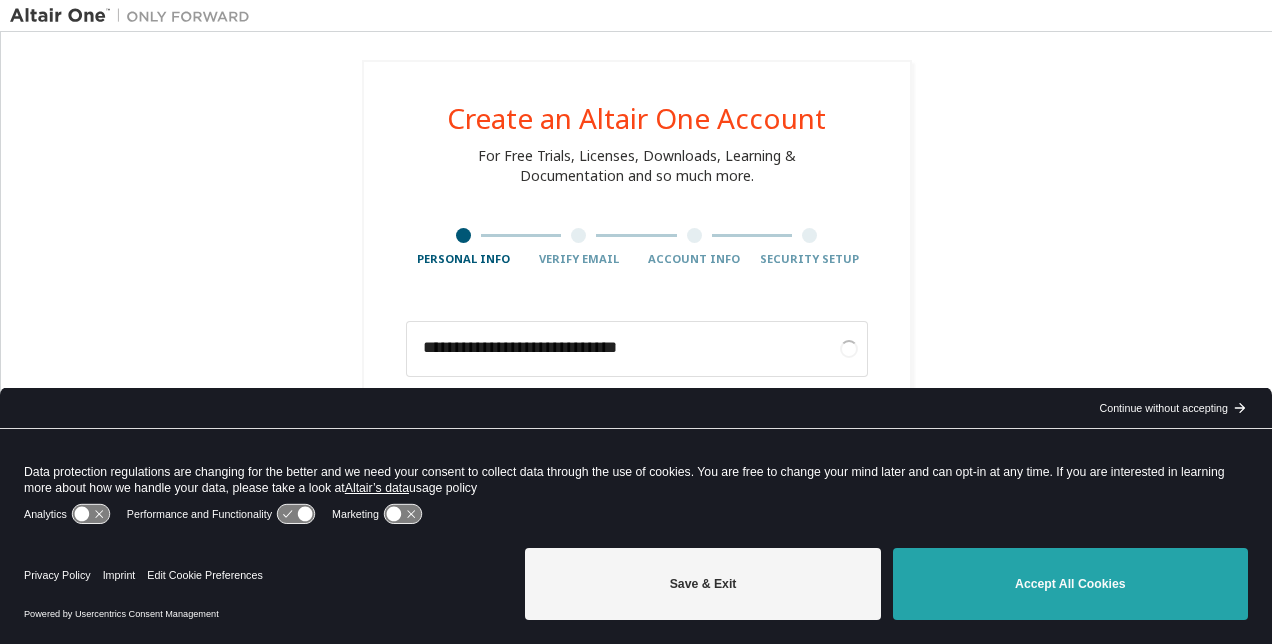 click on "Accept All Cookies" at bounding box center (1070, 584) 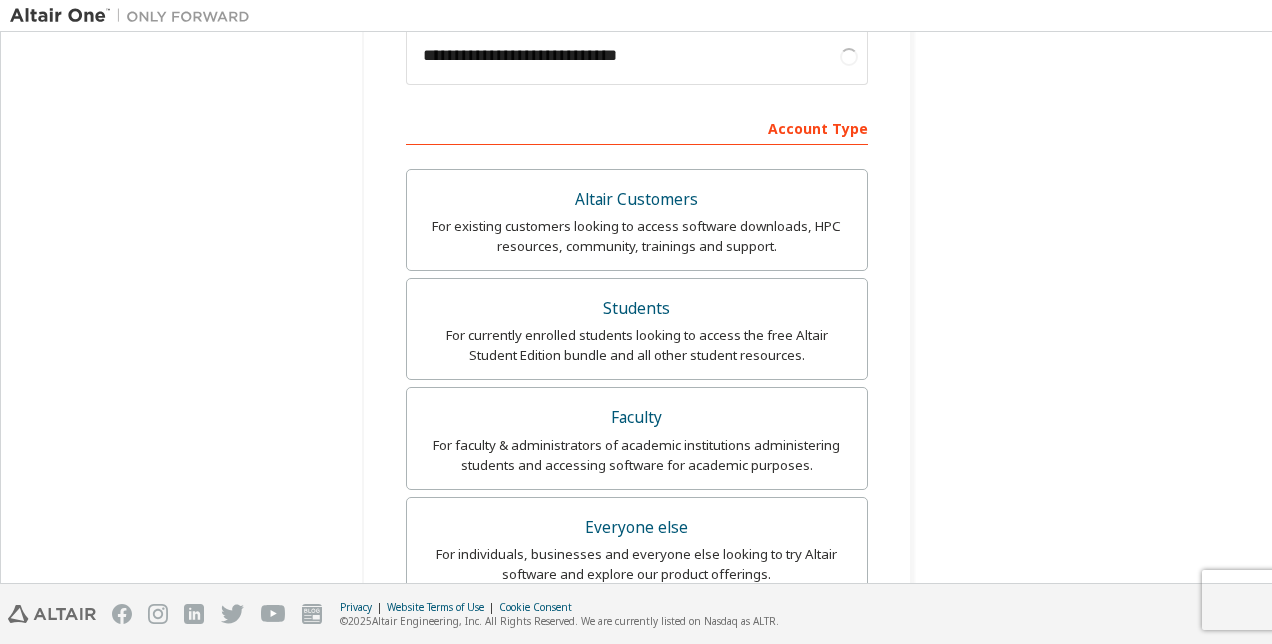 scroll, scrollTop: 318, scrollLeft: 0, axis: vertical 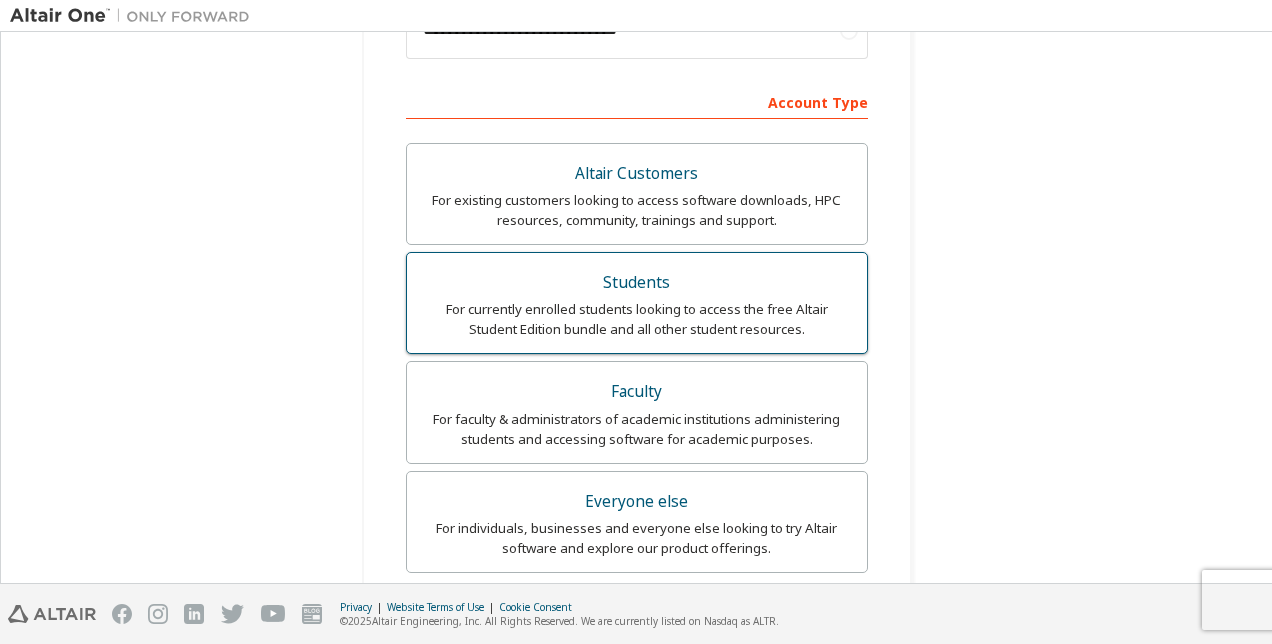 click on "Students" at bounding box center [637, 283] 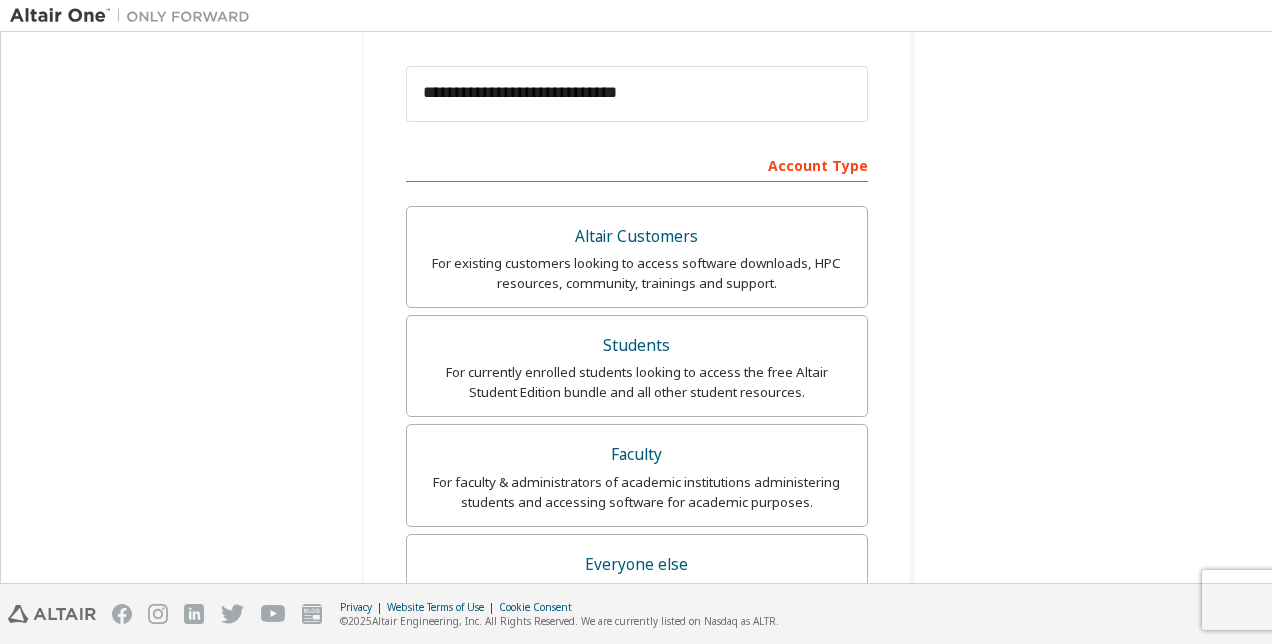 scroll, scrollTop: 256, scrollLeft: 0, axis: vertical 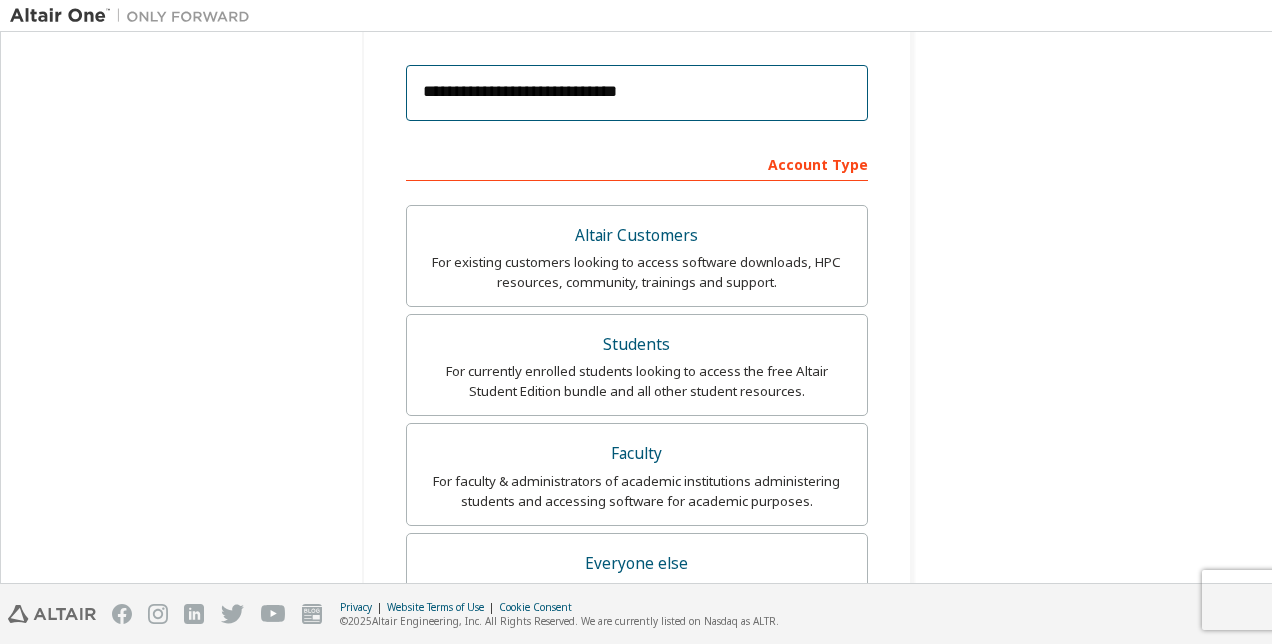 click on "**********" at bounding box center (637, 93) 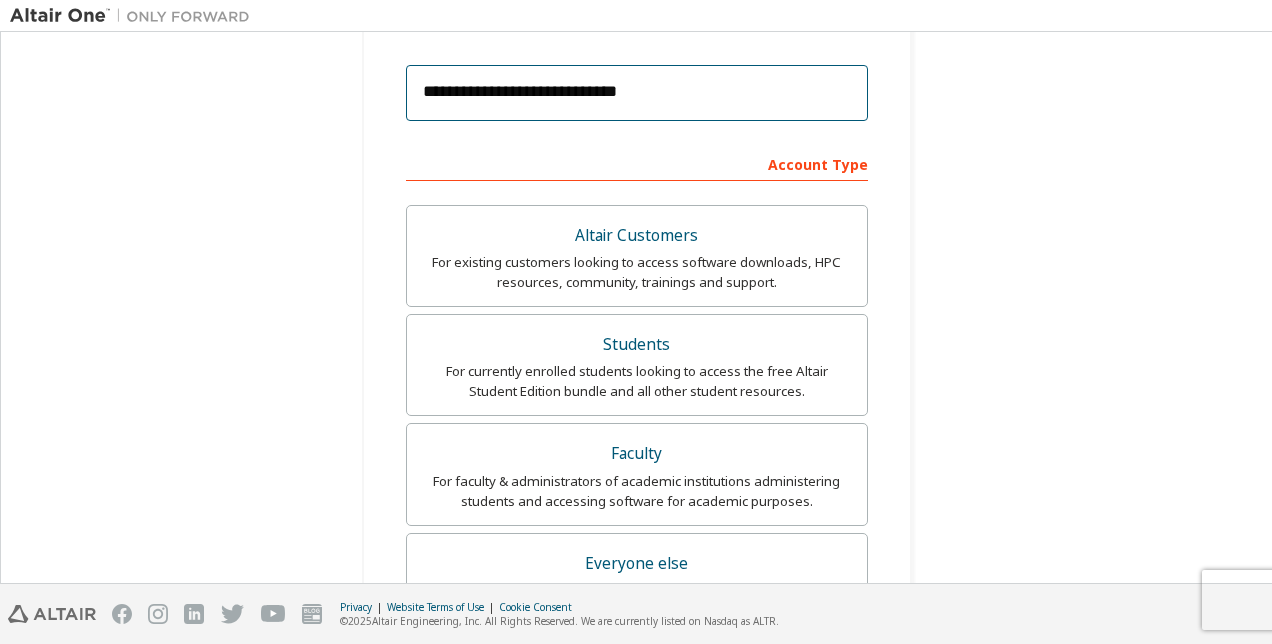 click on "**********" at bounding box center [637, 93] 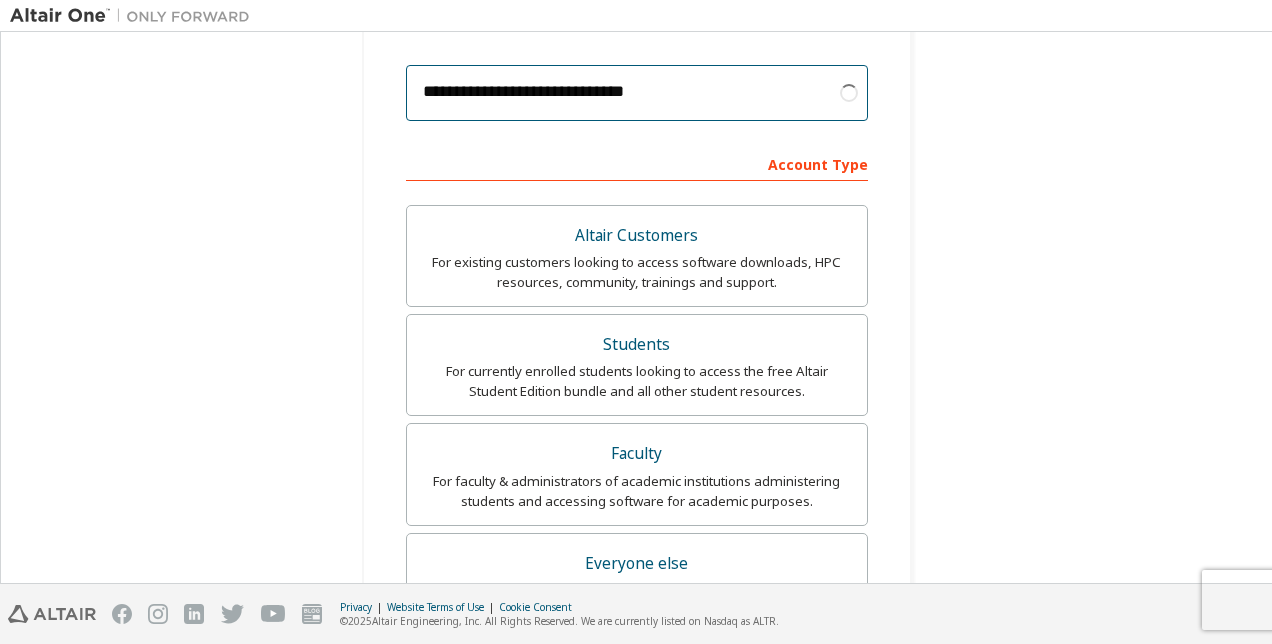 type on "**********" 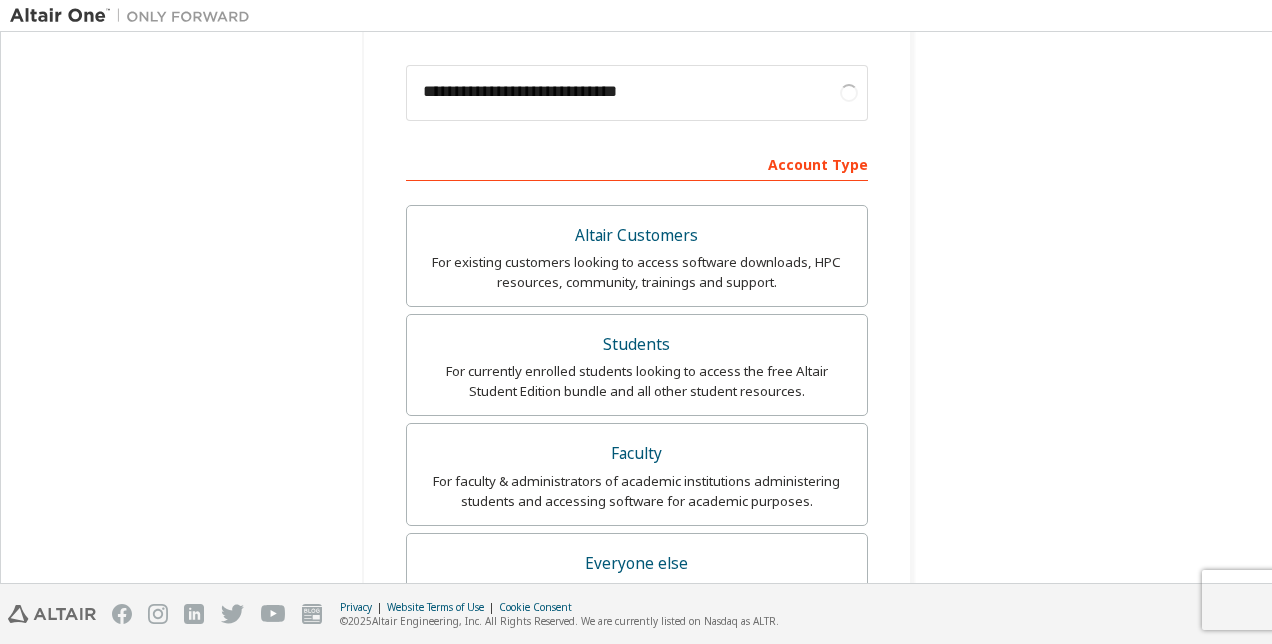 click on "**********" at bounding box center (636, 393) 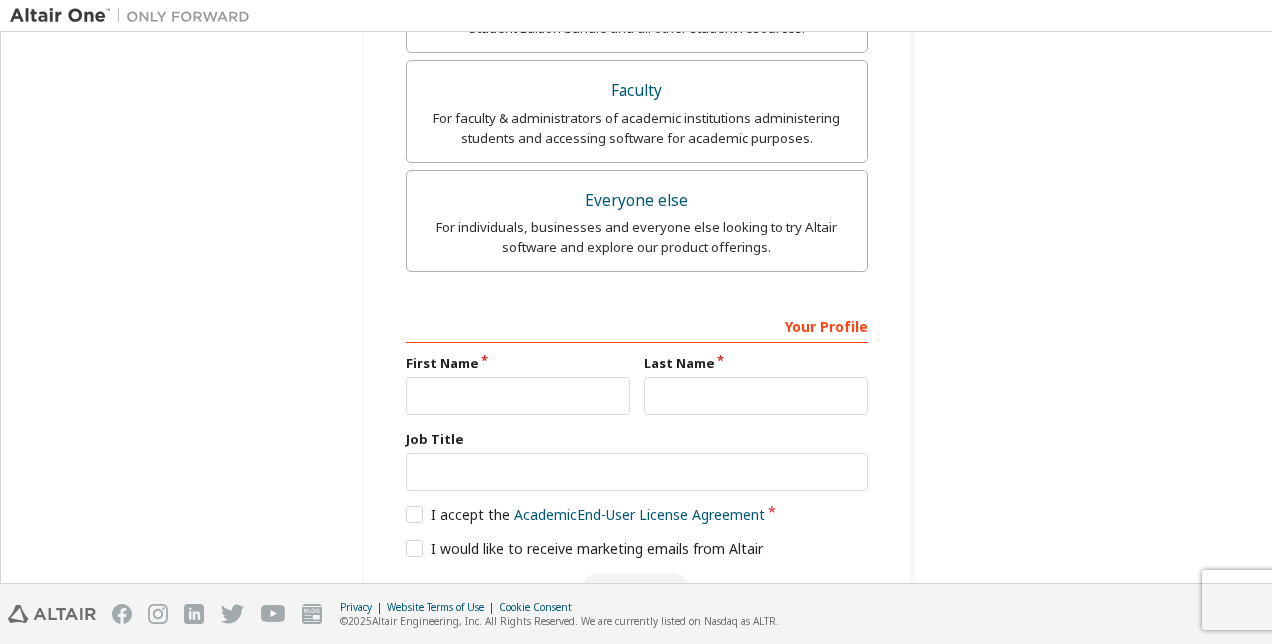 scroll, scrollTop: 620, scrollLeft: 0, axis: vertical 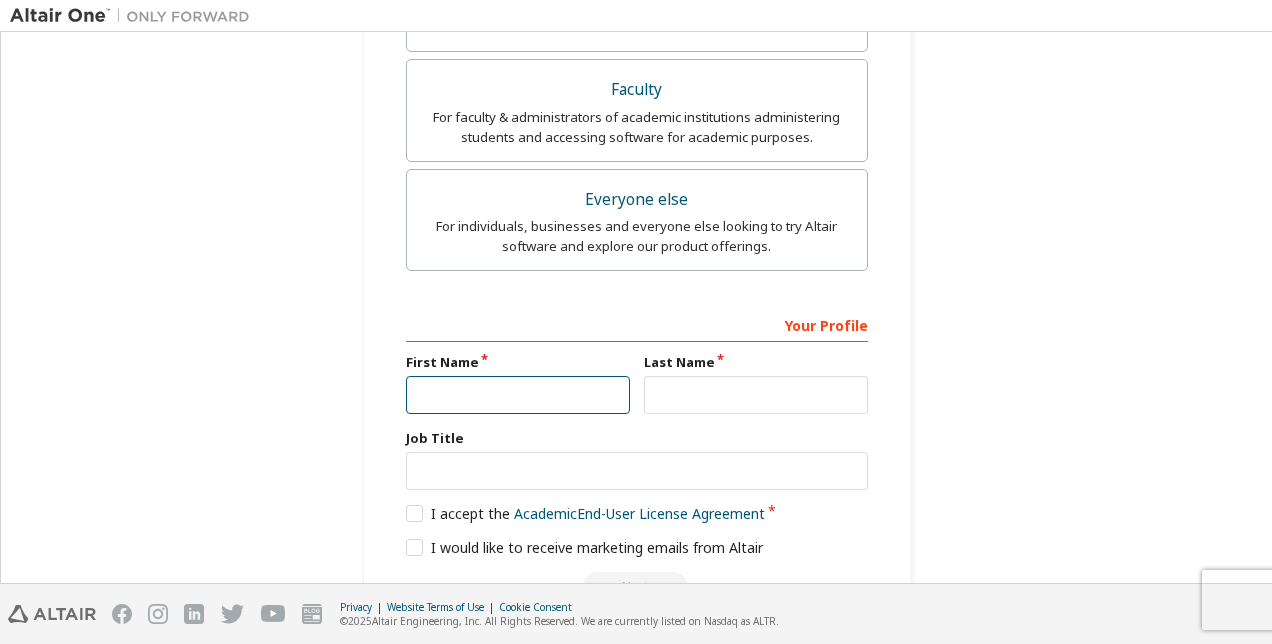 click at bounding box center (518, 395) 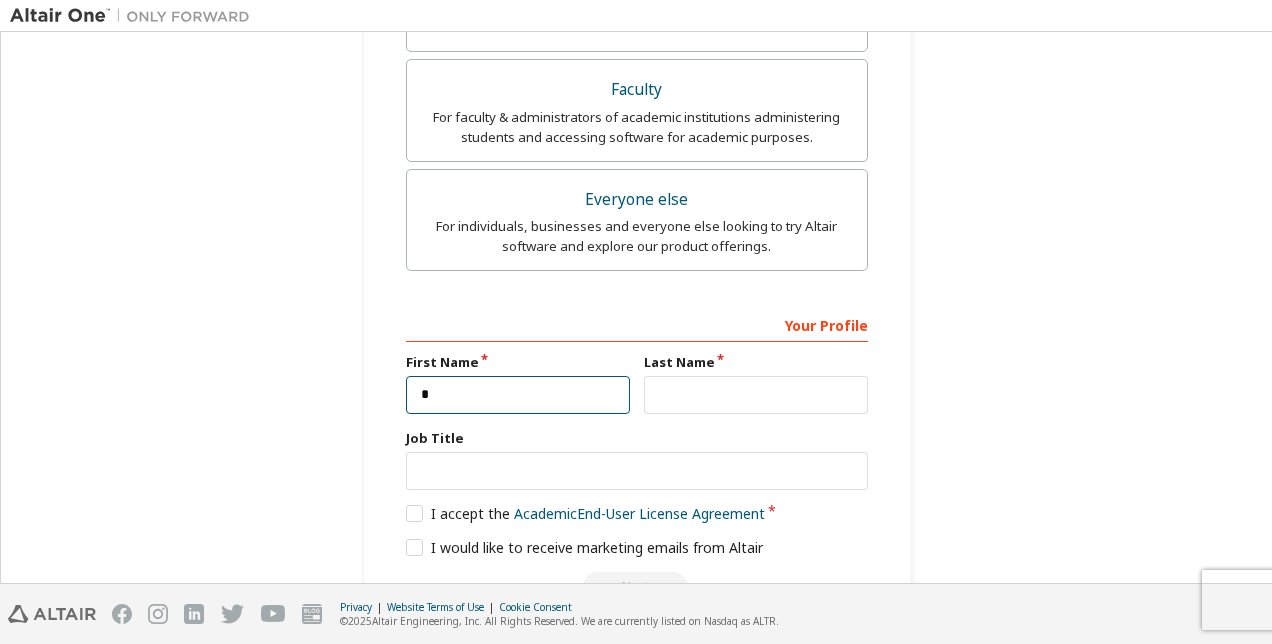 type on "********" 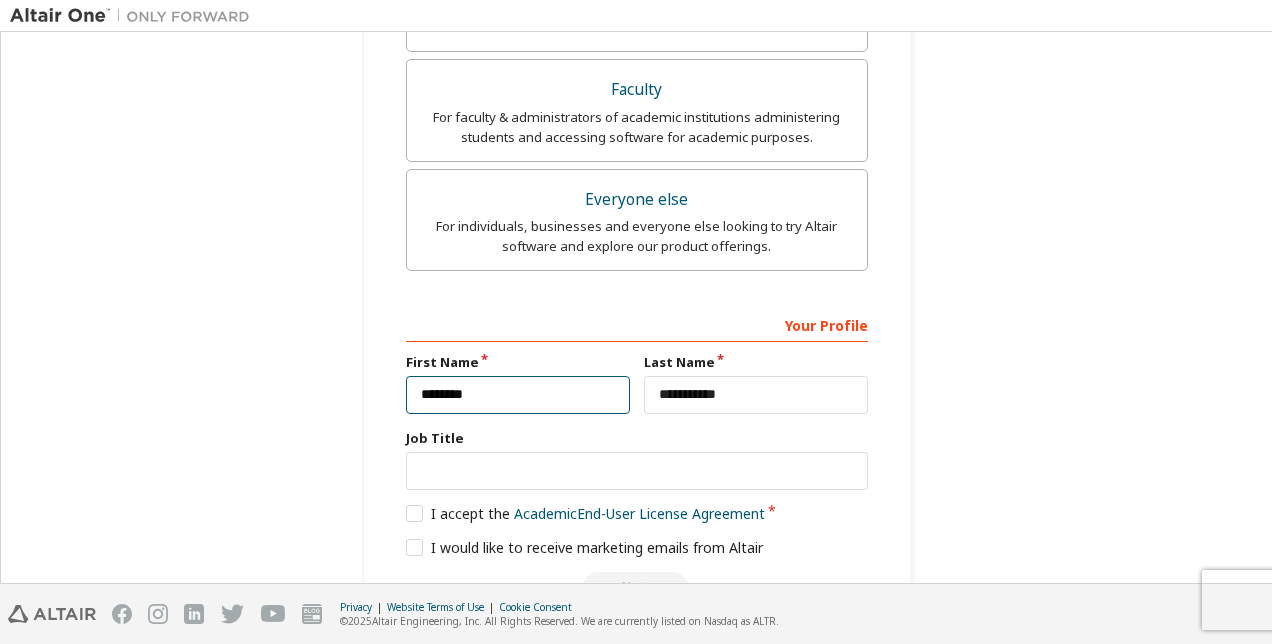 click on "********" at bounding box center [518, 395] 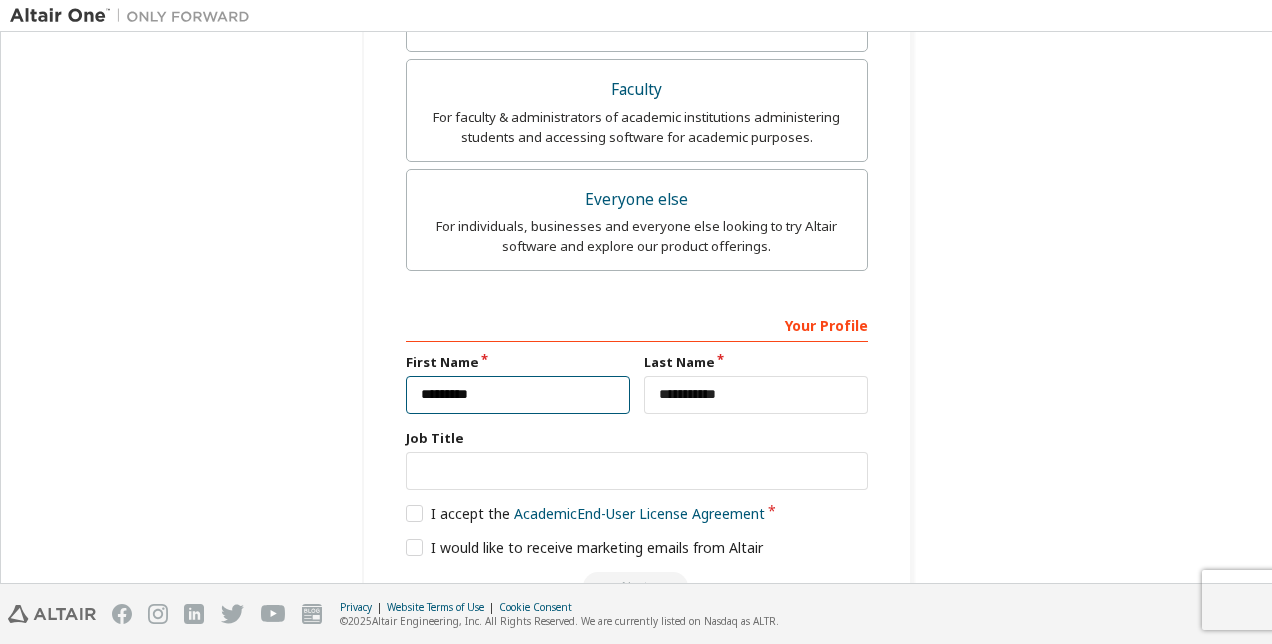 type on "********" 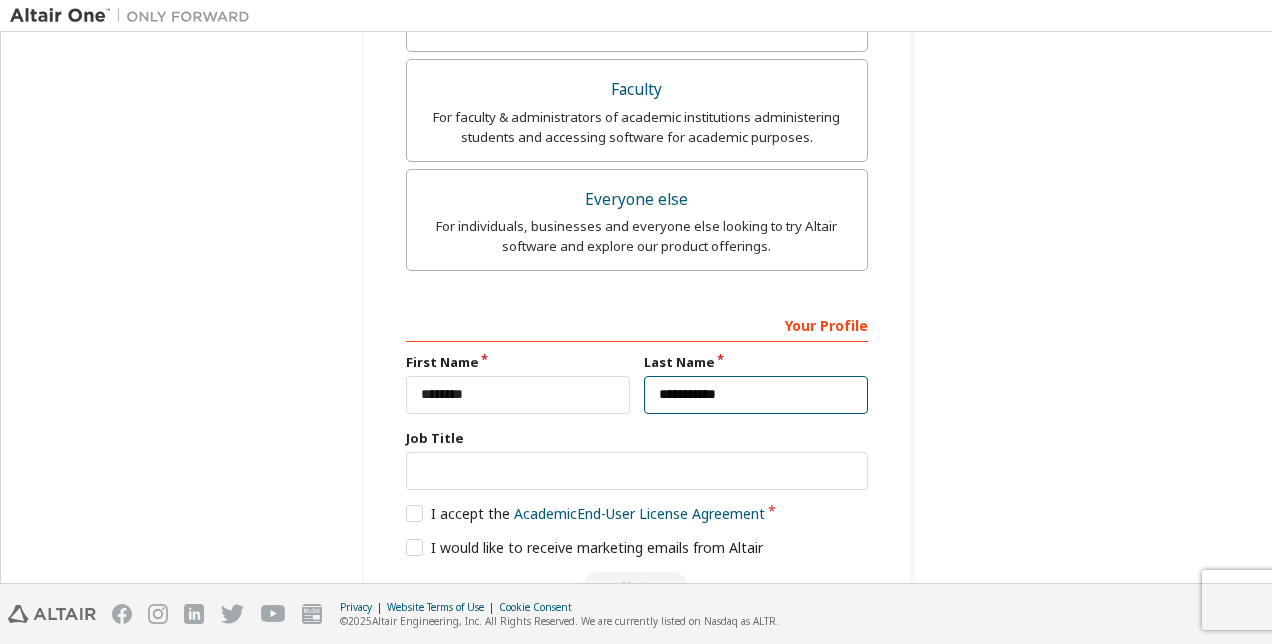 click on "**********" at bounding box center (756, 395) 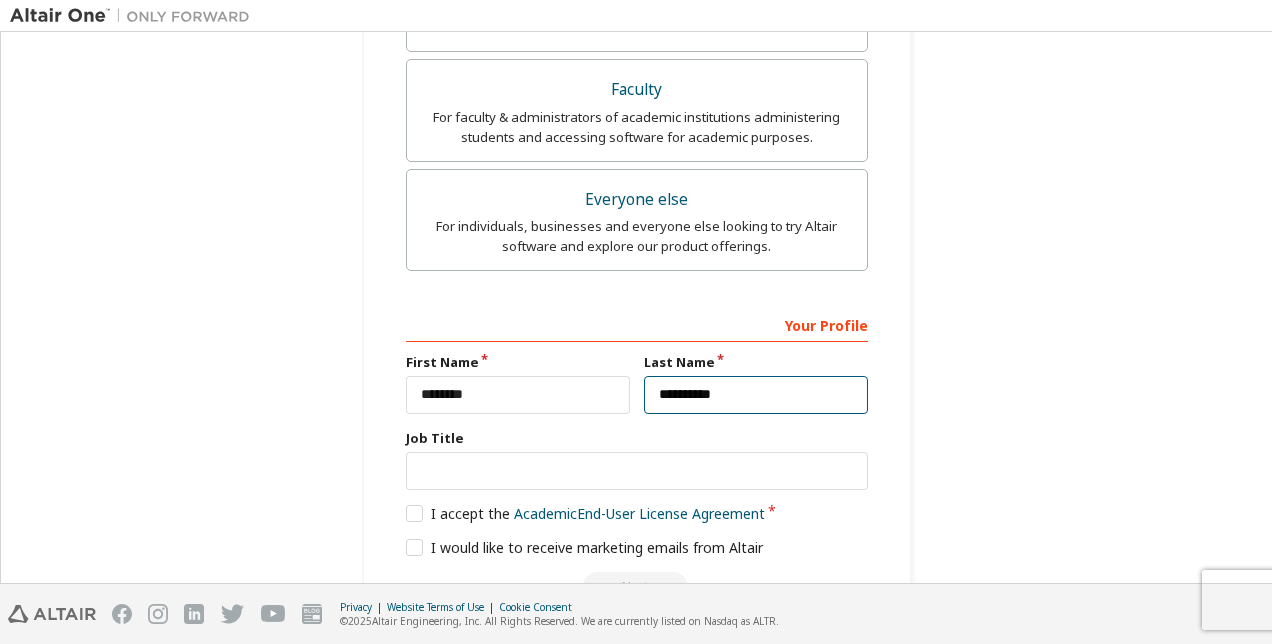 type on "**********" 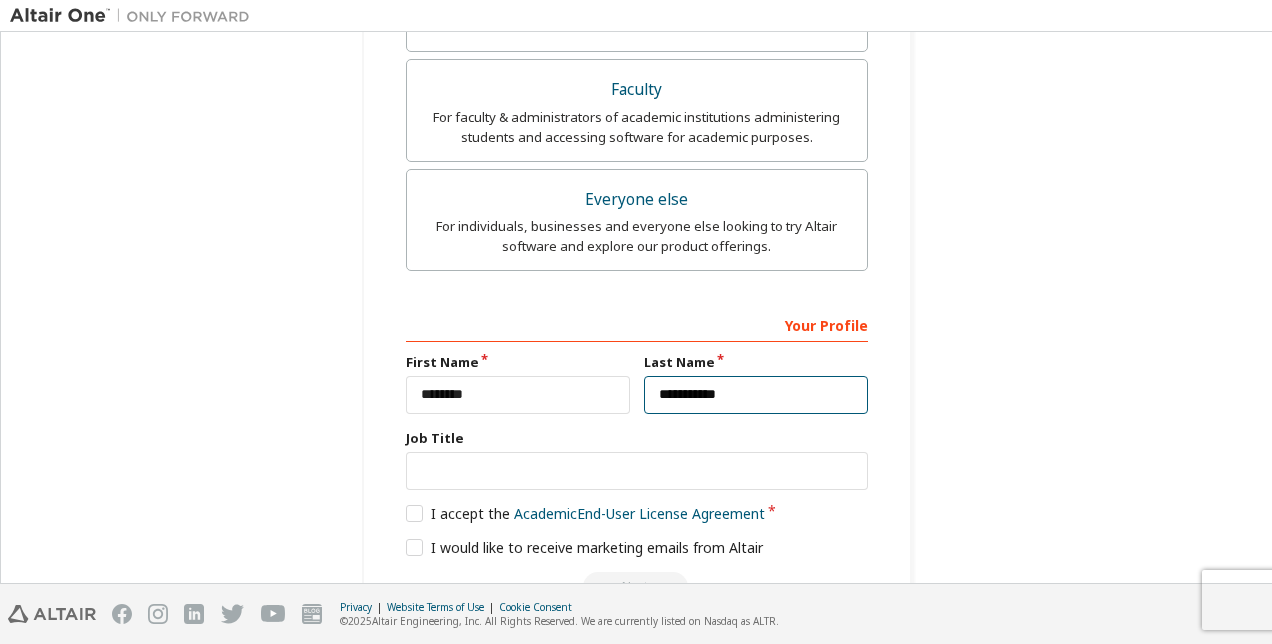 scroll, scrollTop: 677, scrollLeft: 0, axis: vertical 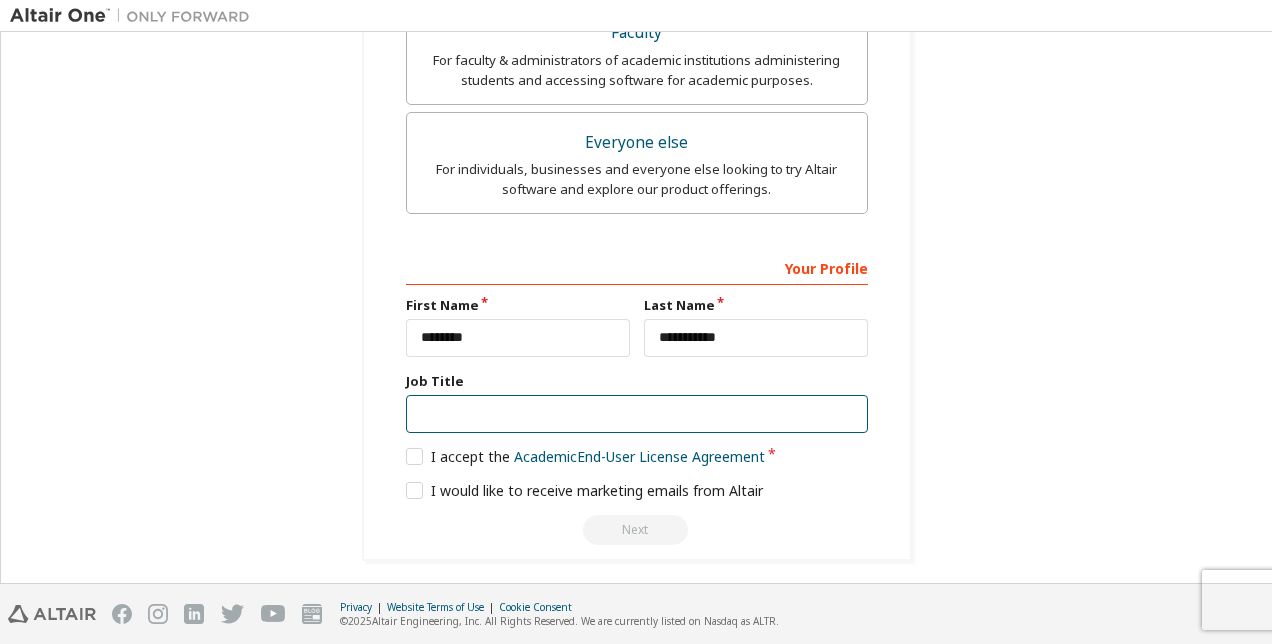 click at bounding box center (637, 414) 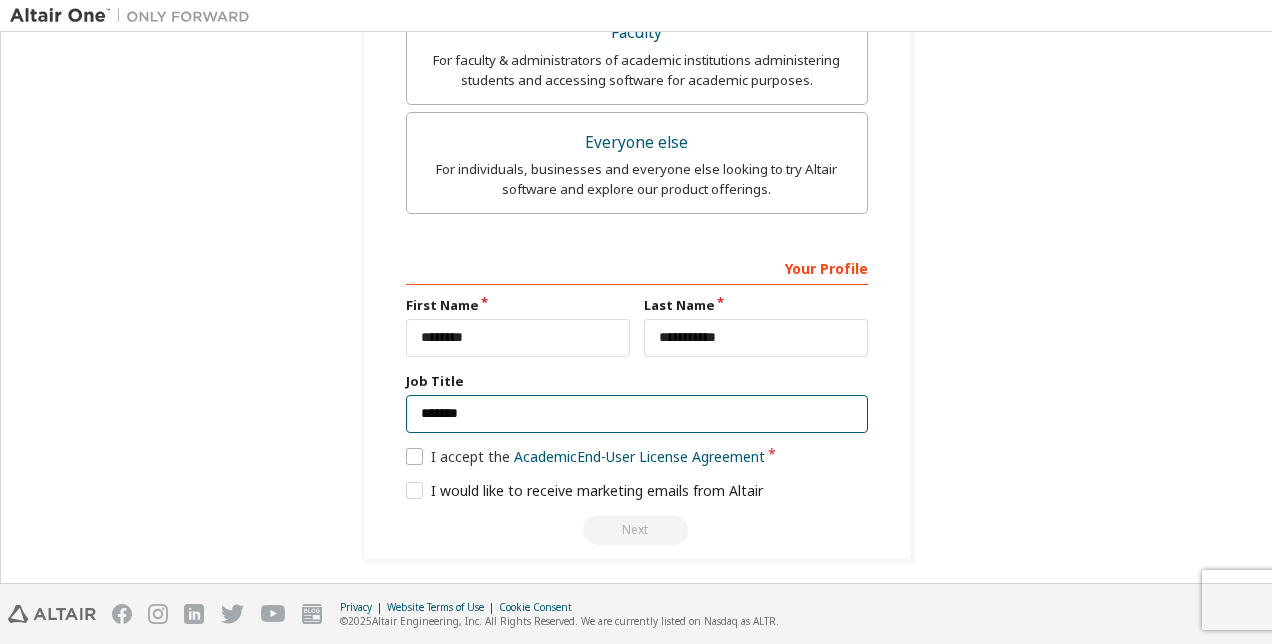 type on "*******" 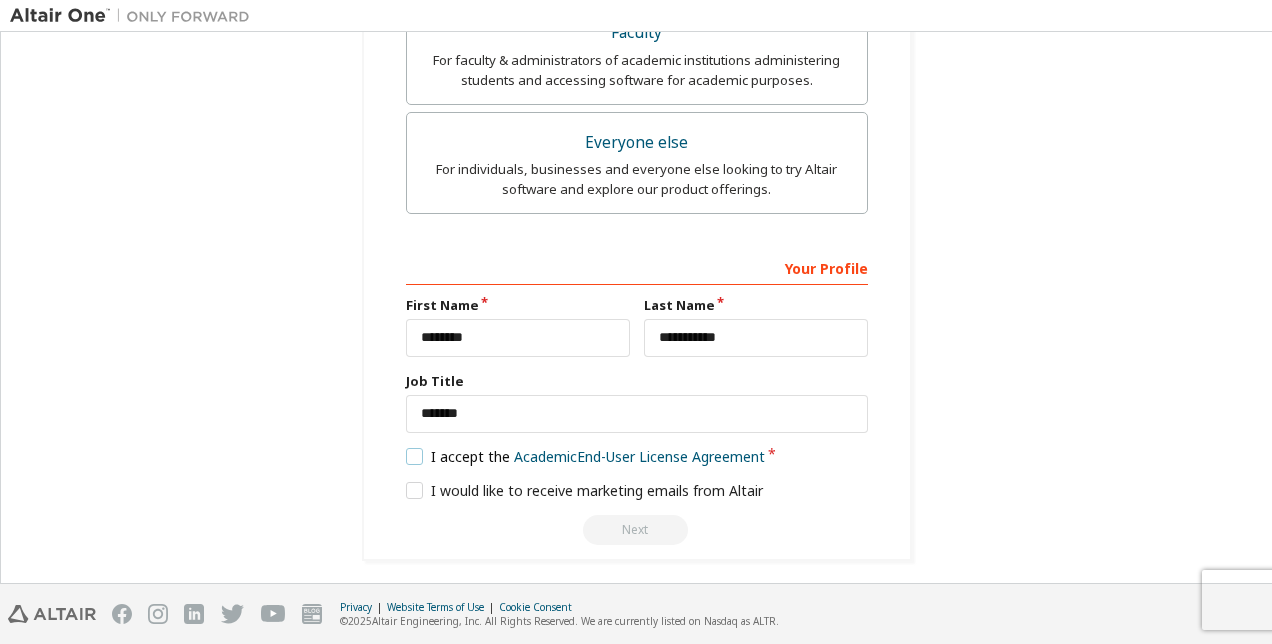 click on "I accept the   Academic   End-User License Agreement" at bounding box center (586, 456) 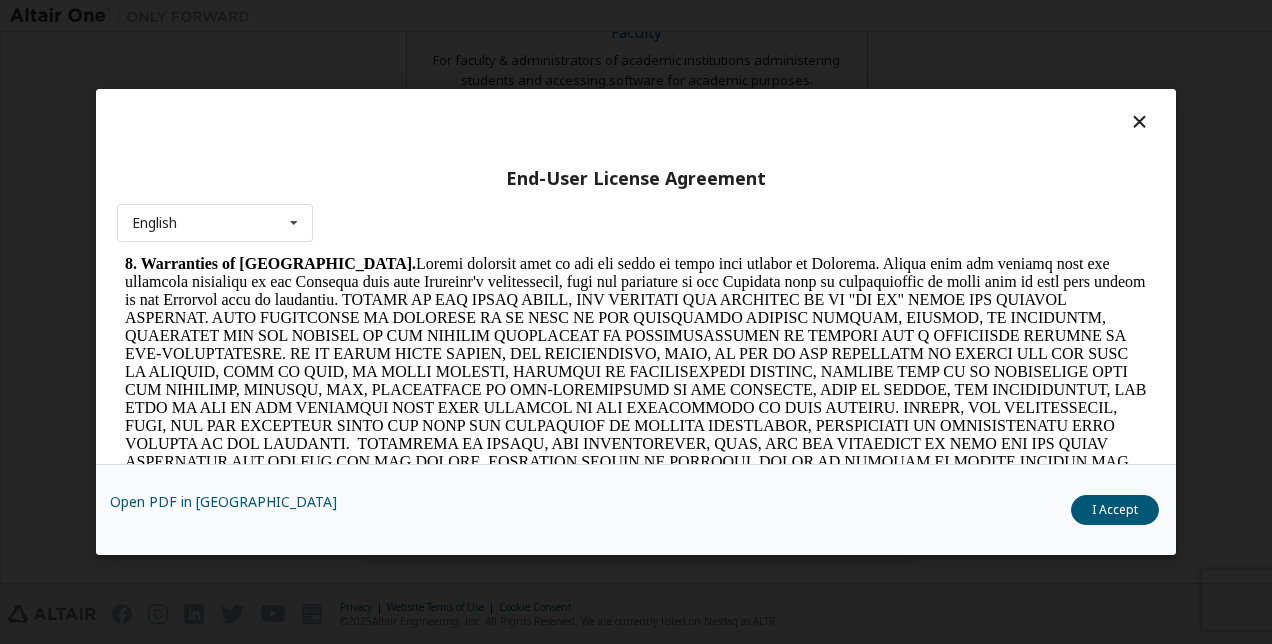 scroll, scrollTop: 2306, scrollLeft: 0, axis: vertical 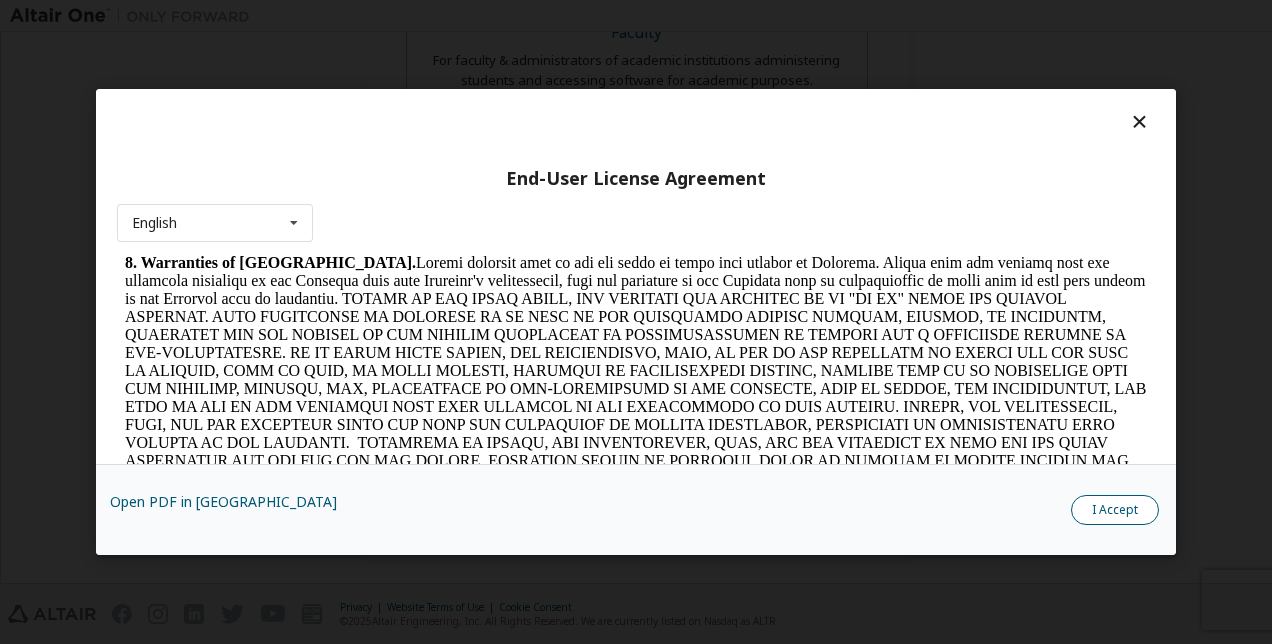 click on "I Accept" at bounding box center [1115, 510] 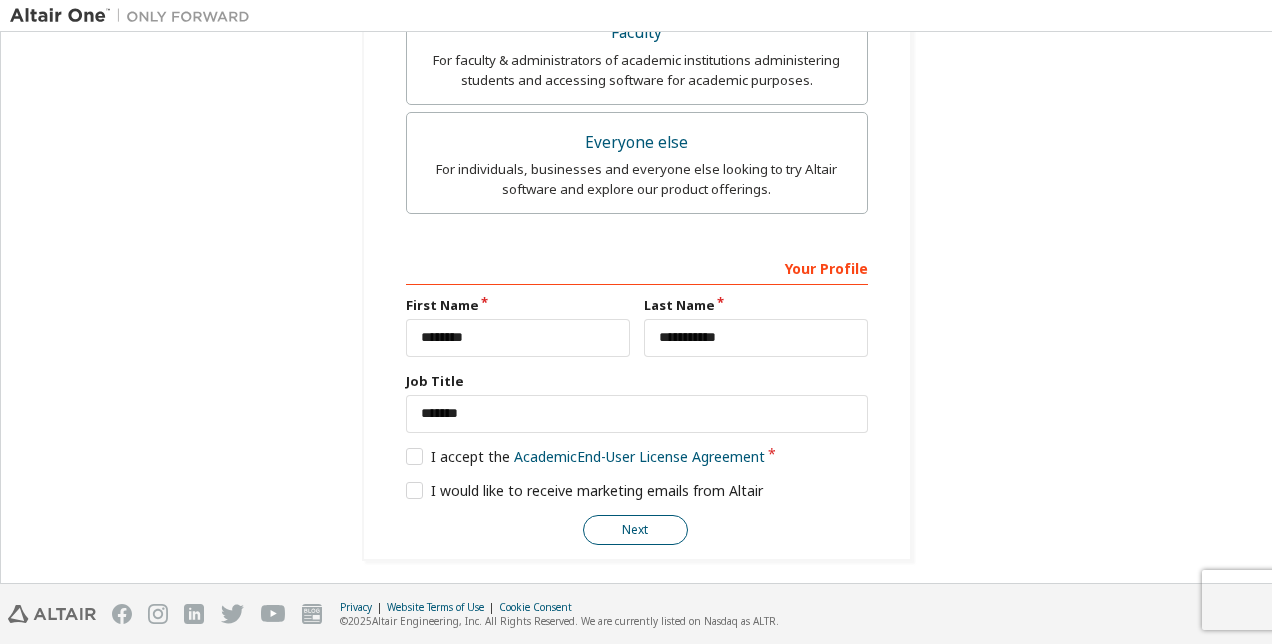 click on "Next" at bounding box center (635, 530) 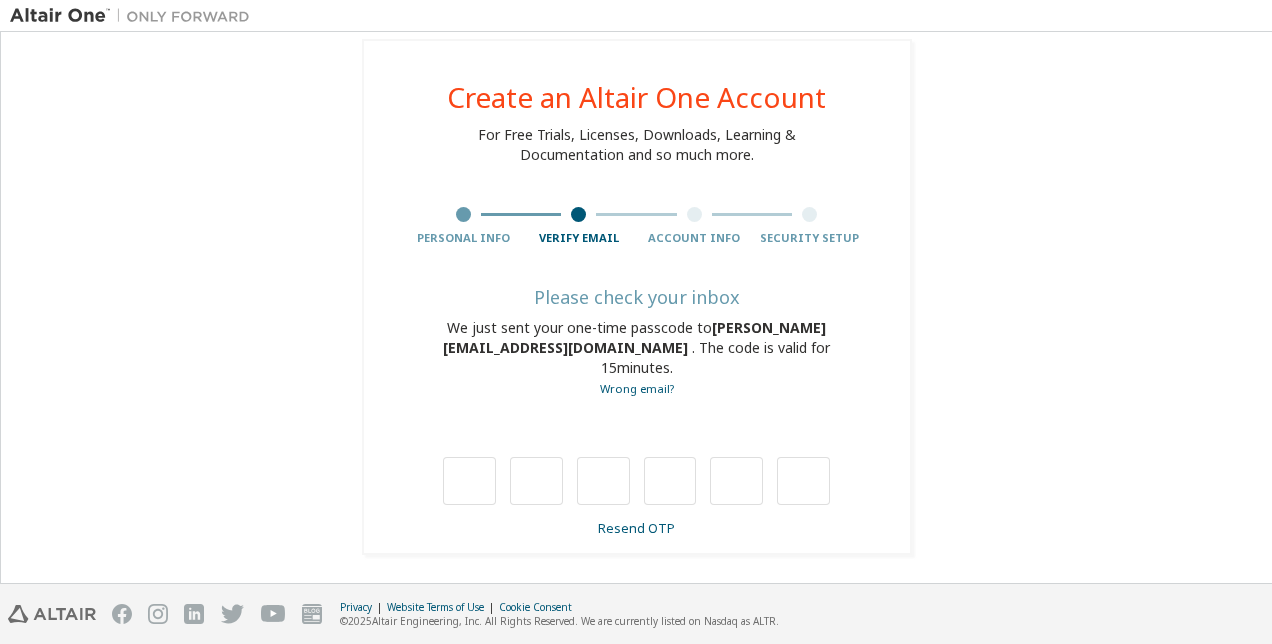 scroll, scrollTop: 0, scrollLeft: 0, axis: both 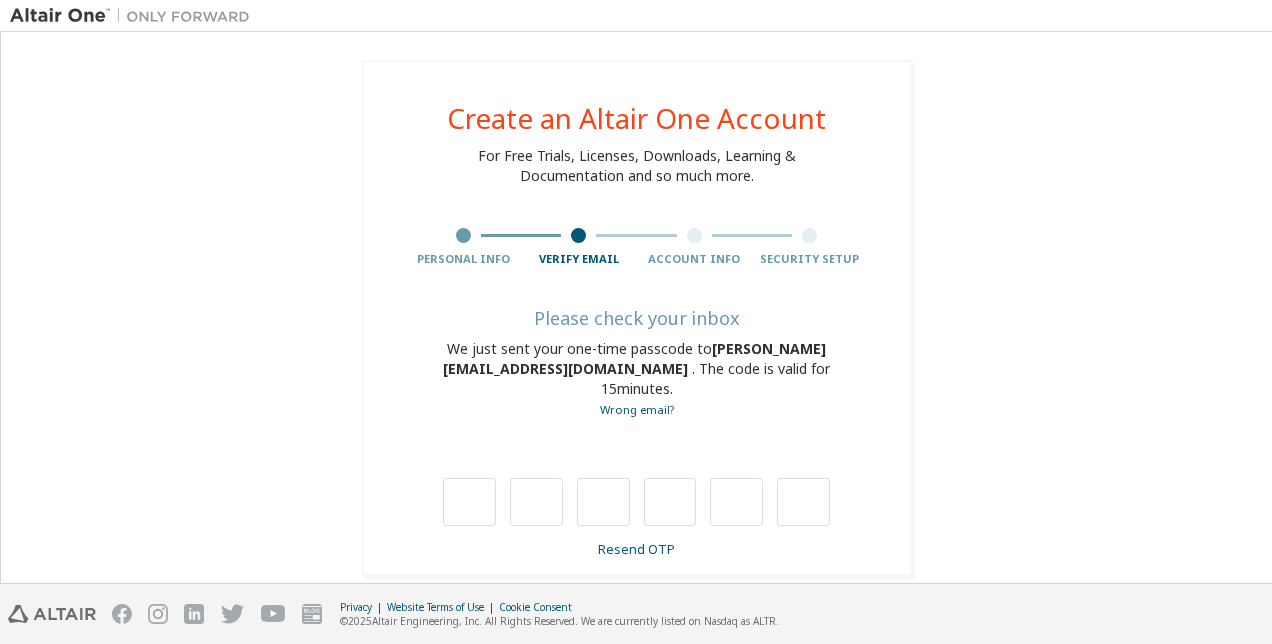 type on "*" 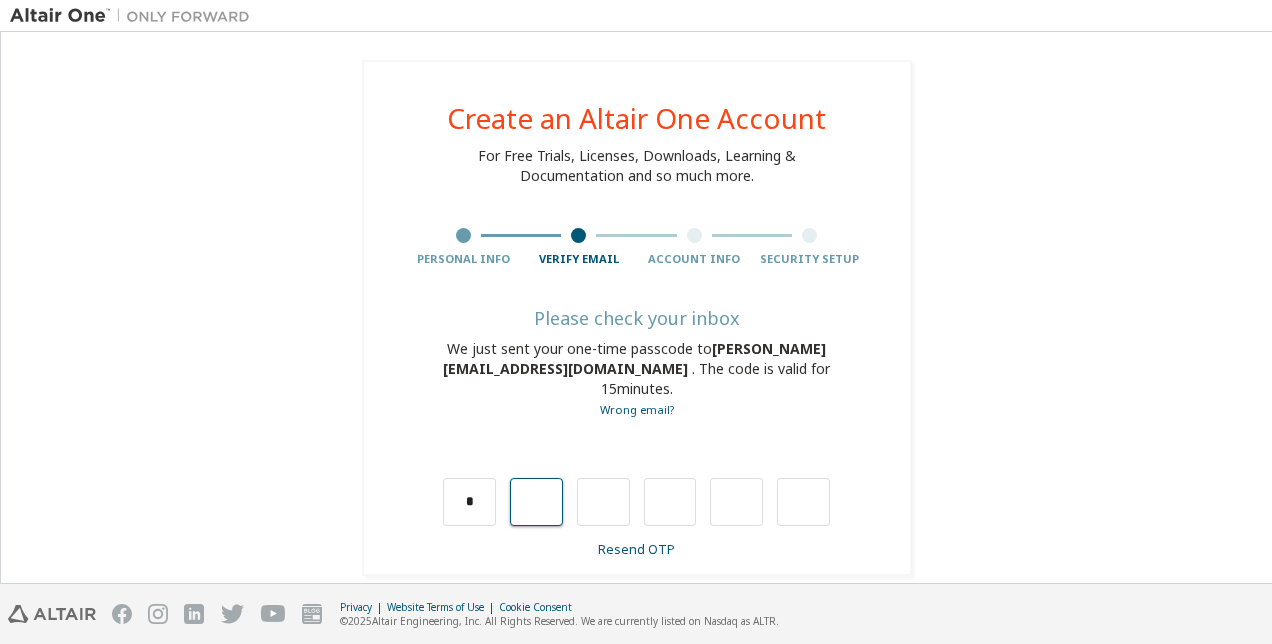 type on "*" 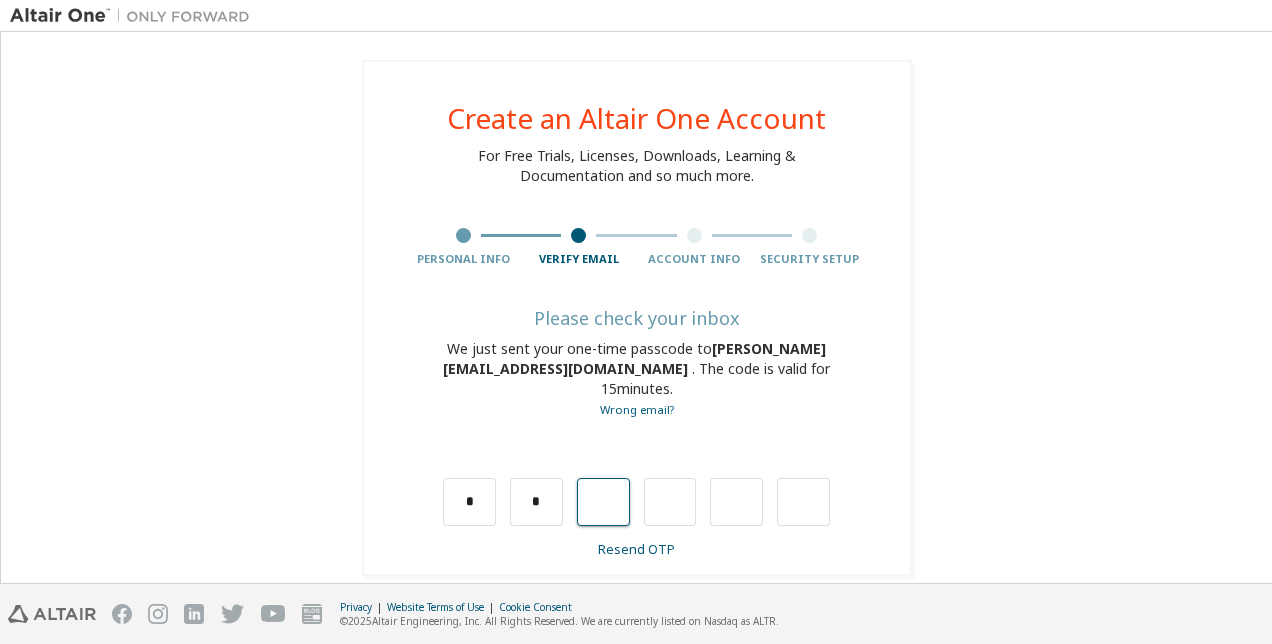 type on "*" 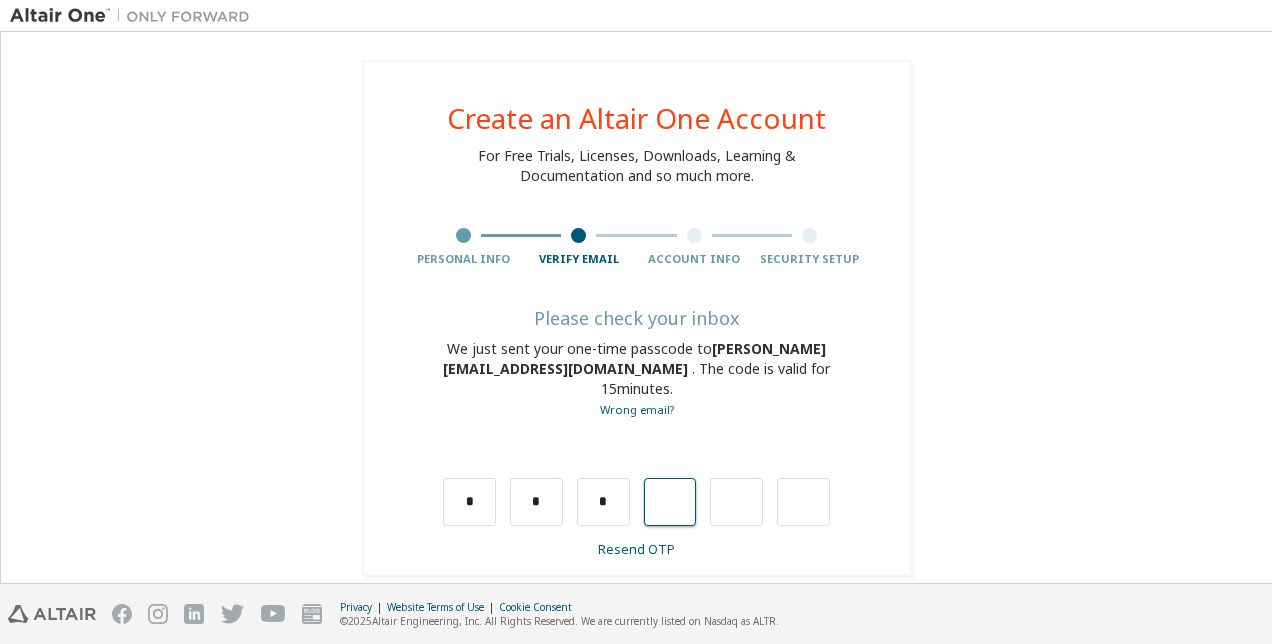 type on "*" 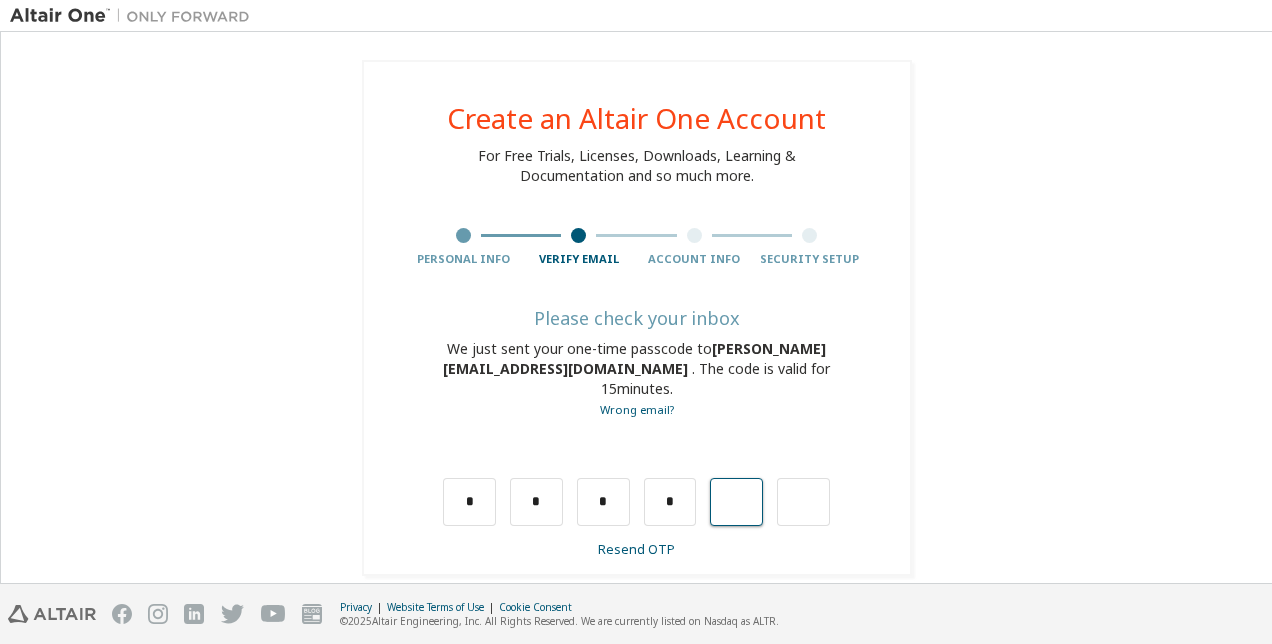 type on "*" 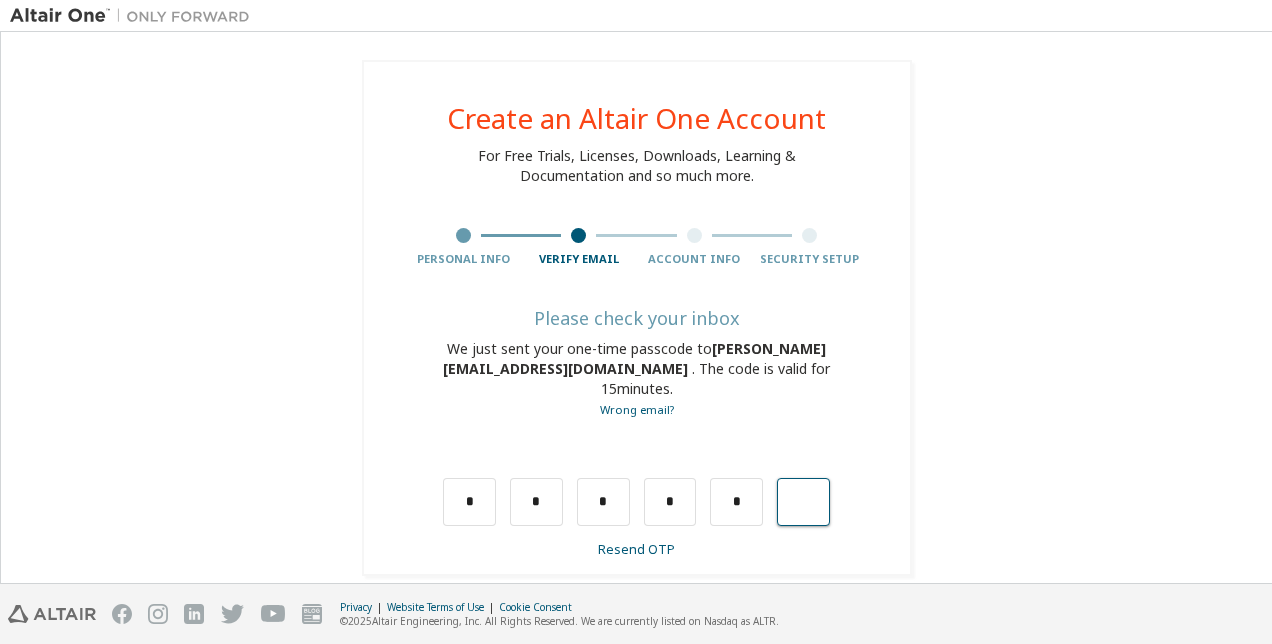 type on "*" 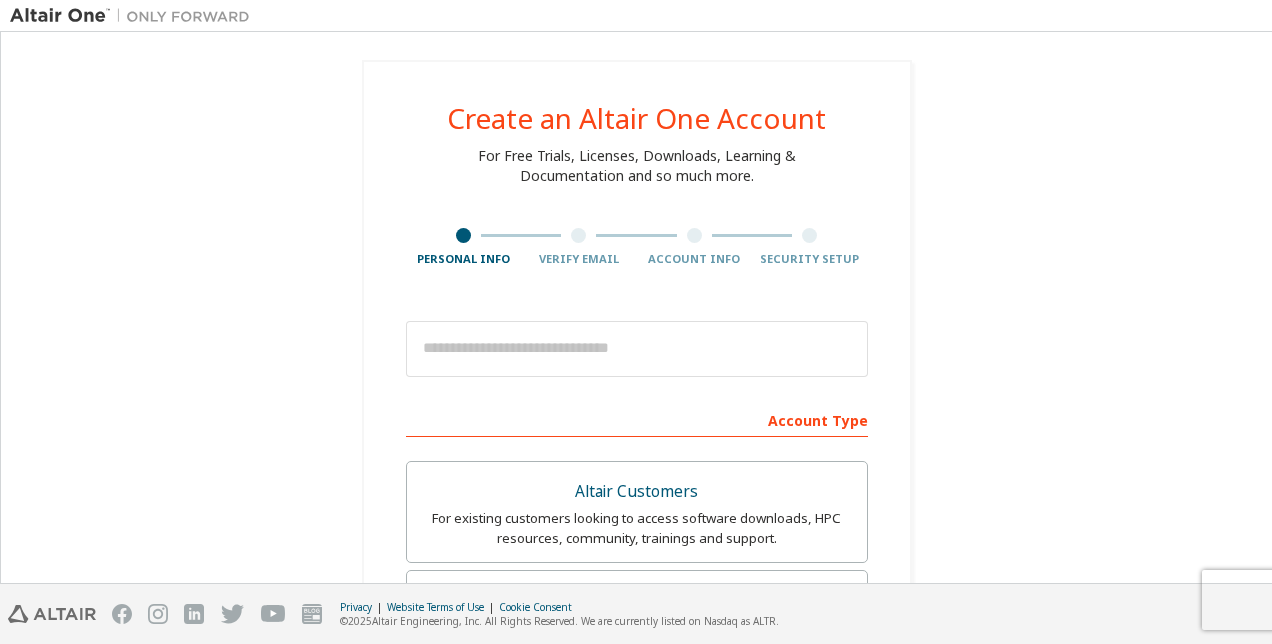 scroll, scrollTop: 0, scrollLeft: 0, axis: both 